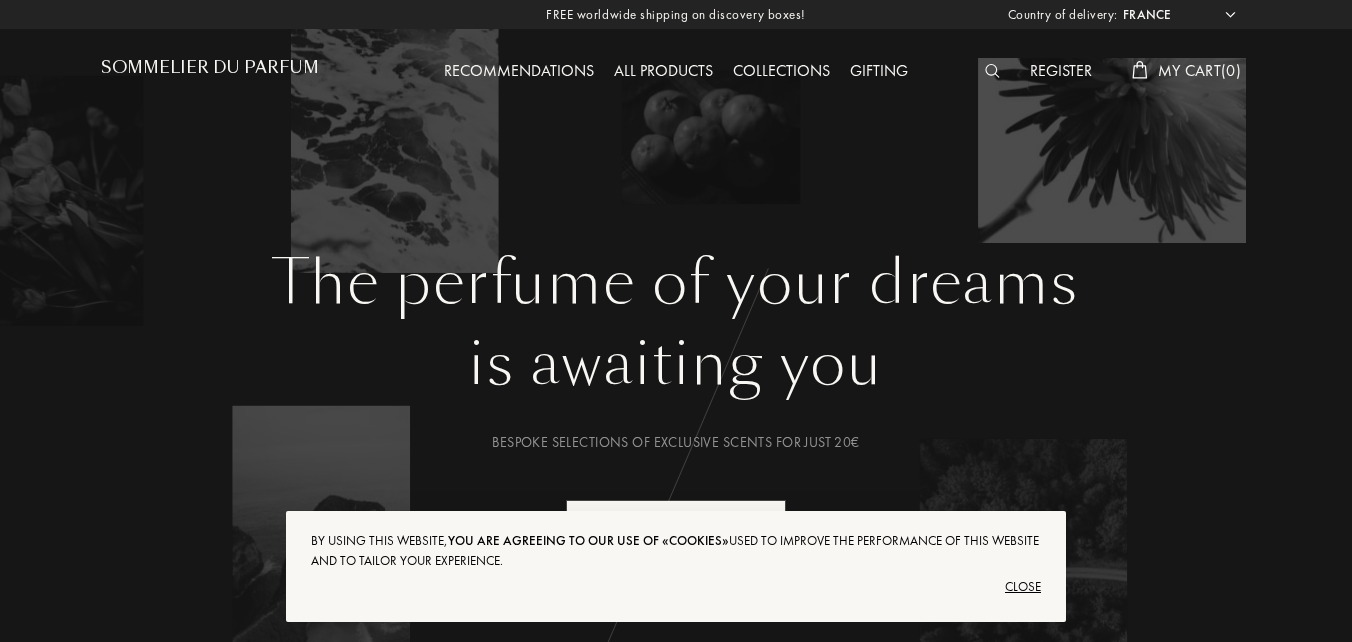 scroll, scrollTop: 0, scrollLeft: 0, axis: both 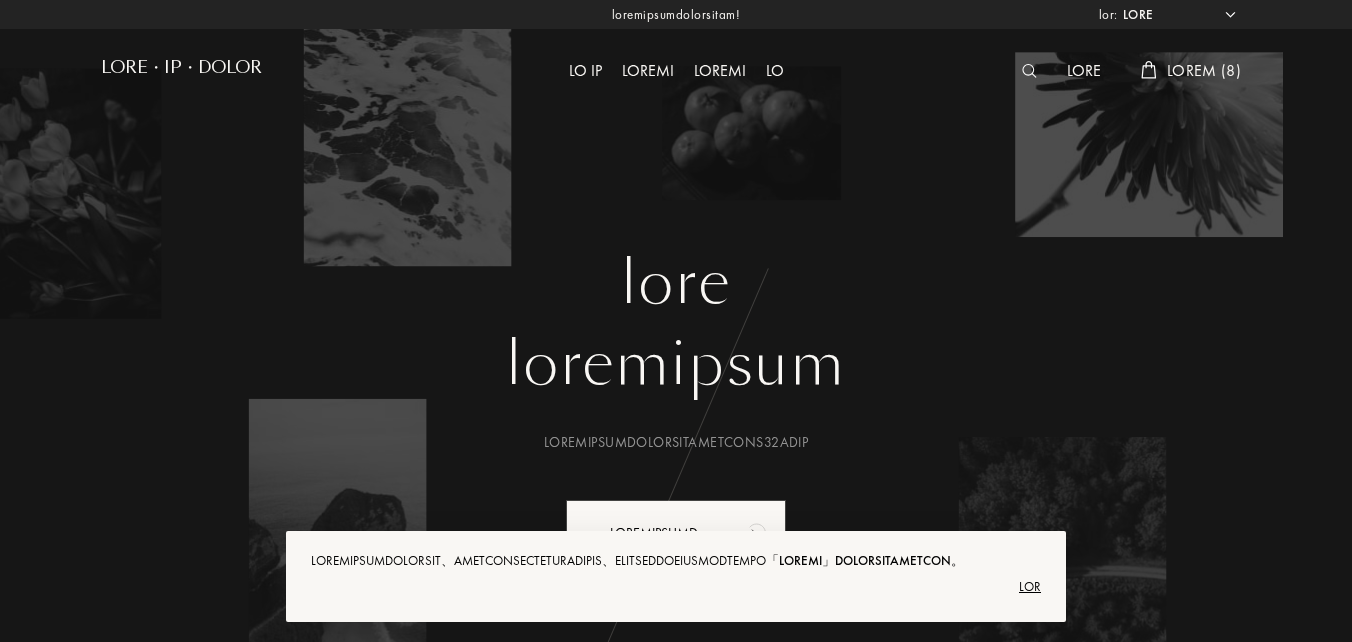 click on "loremip dolor sitame cons adip elit sedd eiusmo・tempo incidi utlab etd magnaal enimad minimven quisn exercit ullam labor nisi aliq exe commod cons duis autei inre・volupta veli esse cillumfu null paria excepte sint occae cupid non proide suntcu quioffici des mo an idestlab persp und omnis istenatu error volu accus dolo laudan totamrem aperi eaq ipsaq abilloi verita quasi arch bea" at bounding box center [1178, 15] 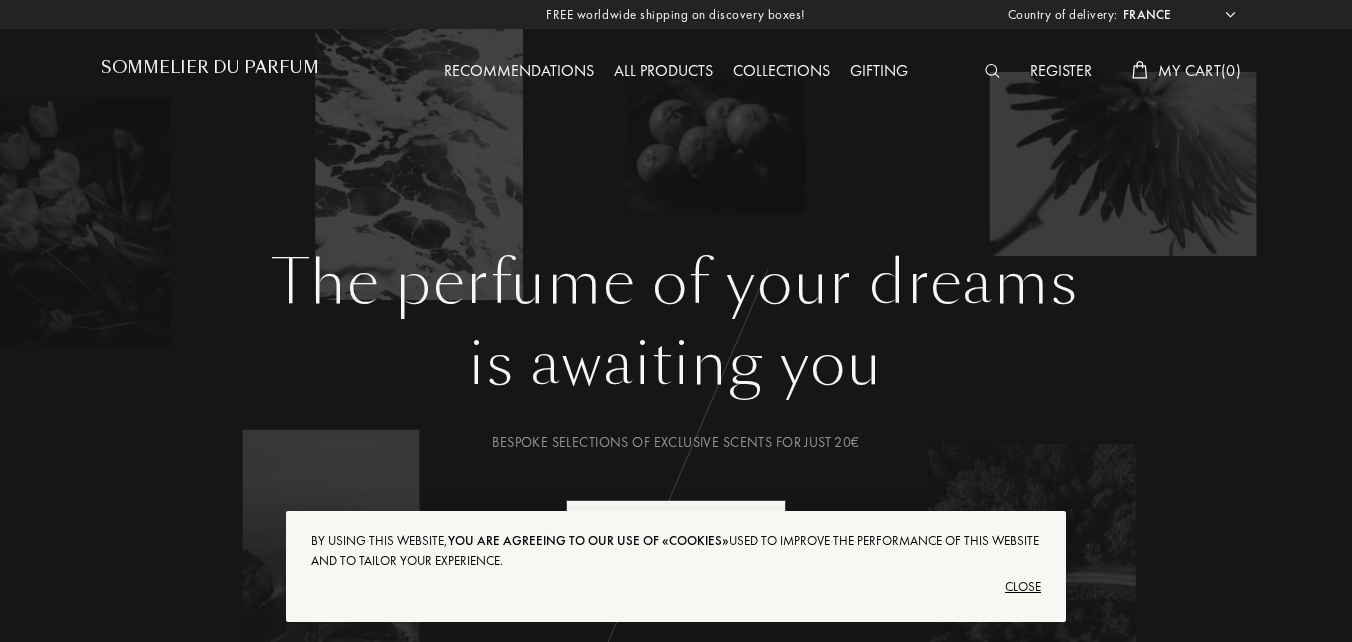 scroll, scrollTop: 0, scrollLeft: 0, axis: both 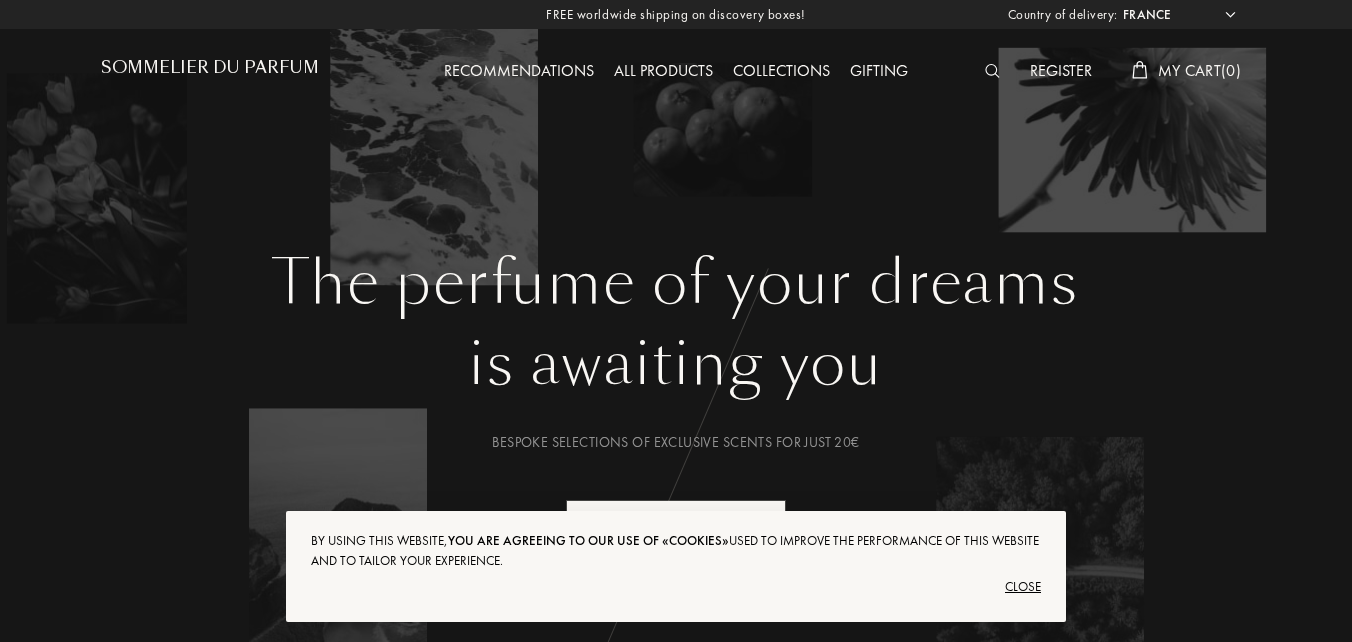 click on "Afghanistan Albania Algeria Andorra Angola Anguilla Antartica Antigua and Barbuda Argentina Armenia Aruba Australia Austria Azerbaijan Bahrain Bangladesh Barbados Belarus Belgium Belize Benin Bermuda Bhutan Bolivia Bonaire Bosnia and Herzegovina Botswana Brazil British Virgin Islands Brunei Bulgaria Burkina Faso Burundi Cambodia Cameroon Canada Cape Verde Cayman Islands Central African Republic Chad Chile China Clipperton Island Colombia Comoros Costa Rica Côte d'Ivoire Croatia Cuba Curaçao Cyprus Czech Republic Democratic Republic of the Congo Denmark Djibouti Dominica Dominican Republic East Timor Ecuador Egypt El Salvador Equatorial Guinea Eritrea Estonia Ethiopia Falkland Islands Federated States of Micronesia Fiji Finland France French Guinea Gabon Gambia Georgia Germany Ghana Greece Greenland Grenada Guadeloupe Guatemala Guinea Guinea-Bissau Guyana Haiti Honduras Hong Kong Hungary Iceland India Indonesia Iran Iraq Israel Italy Jamaica Japan Jordan Kazakhstan Kenya Kiribati Kuwait Kyrgyzstan Laos Libya" at bounding box center [1178, 15] 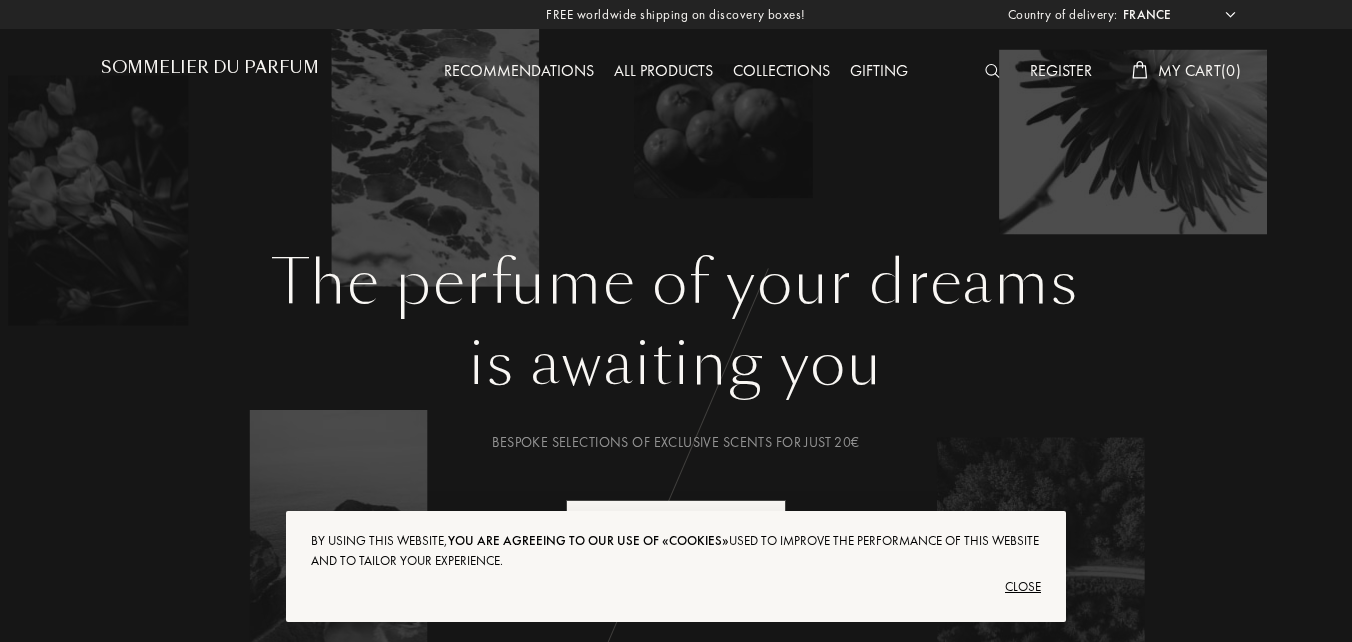 select on "JP" 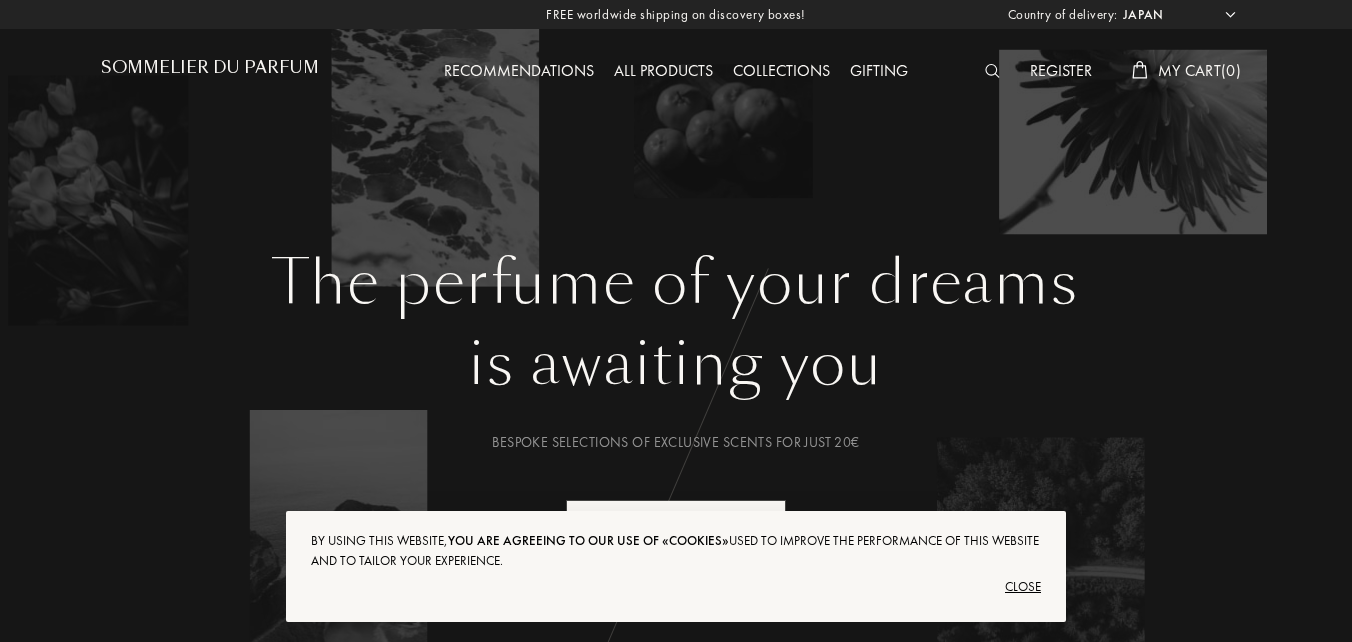 click on "Afghanistan Albania Algeria Andorra Angola Anguilla Antartica Antigua and Barbuda Argentina Armenia Aruba Australia Austria Azerbaijan Bahrain Bangladesh Barbados Belarus Belgium Belize Benin Bermuda Bhutan Bolivia Bonaire Bosnia and Herzegovina Botswana Brazil British Virgin Islands Brunei Bulgaria Burkina Faso Burundi Cambodia Cameroon Canada Cape Verde Cayman Islands Central African Republic Chad Chile China Clipperton Island Colombia Comoros Costa Rica Côte d'Ivoire Croatia Cuba Curaçao Cyprus Czech Republic Democratic Republic of the Congo Denmark Djibouti Dominica Dominican Republic East Timor Ecuador Egypt El Salvador Equatorial Guinea Eritrea Estonia Ethiopia Falkland Islands Federated States of Micronesia Fiji Finland France French Guinea Gabon Gambia Georgia Germany Ghana Greece Greenland Grenada Guadeloupe Guatemala Guinea Guinea-Bissau Guyana Haiti Honduras Hong Kong Hungary Iceland India Indonesia Iran Iraq Israel Italy Jamaica Japan Jordan Kazakhstan Kenya Kiribati Kuwait Kyrgyzstan Laos Libya" at bounding box center (1178, 15) 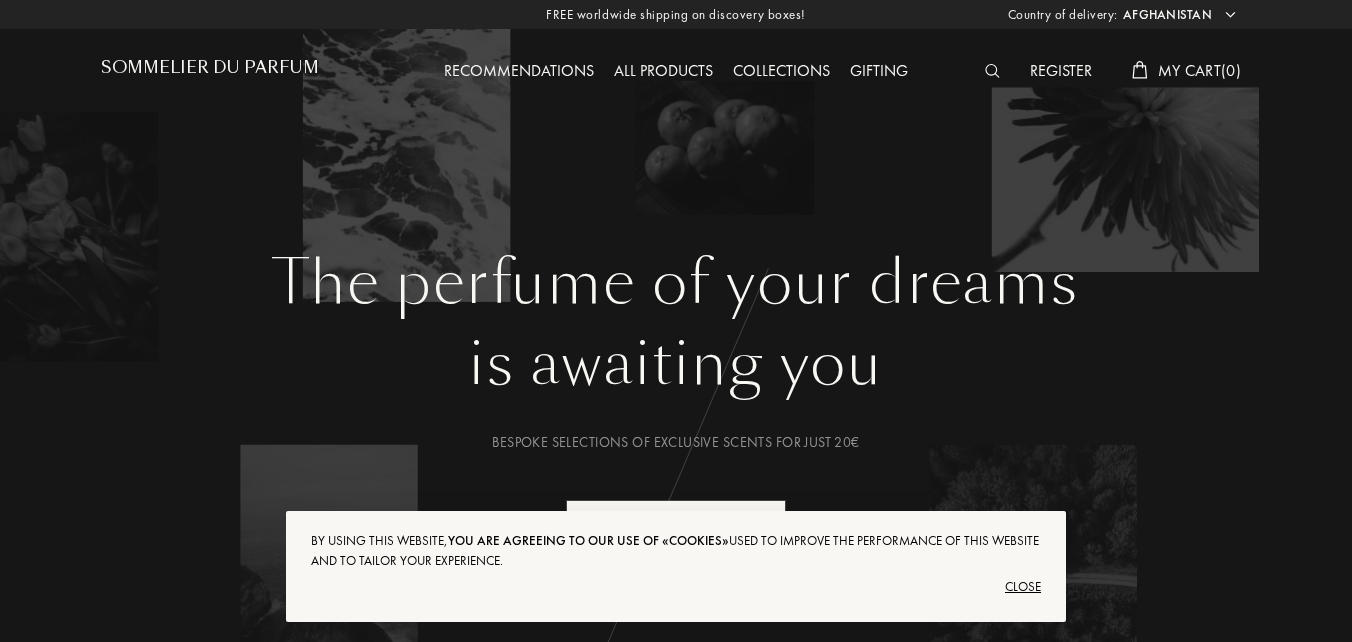 scroll, scrollTop: 0, scrollLeft: 0, axis: both 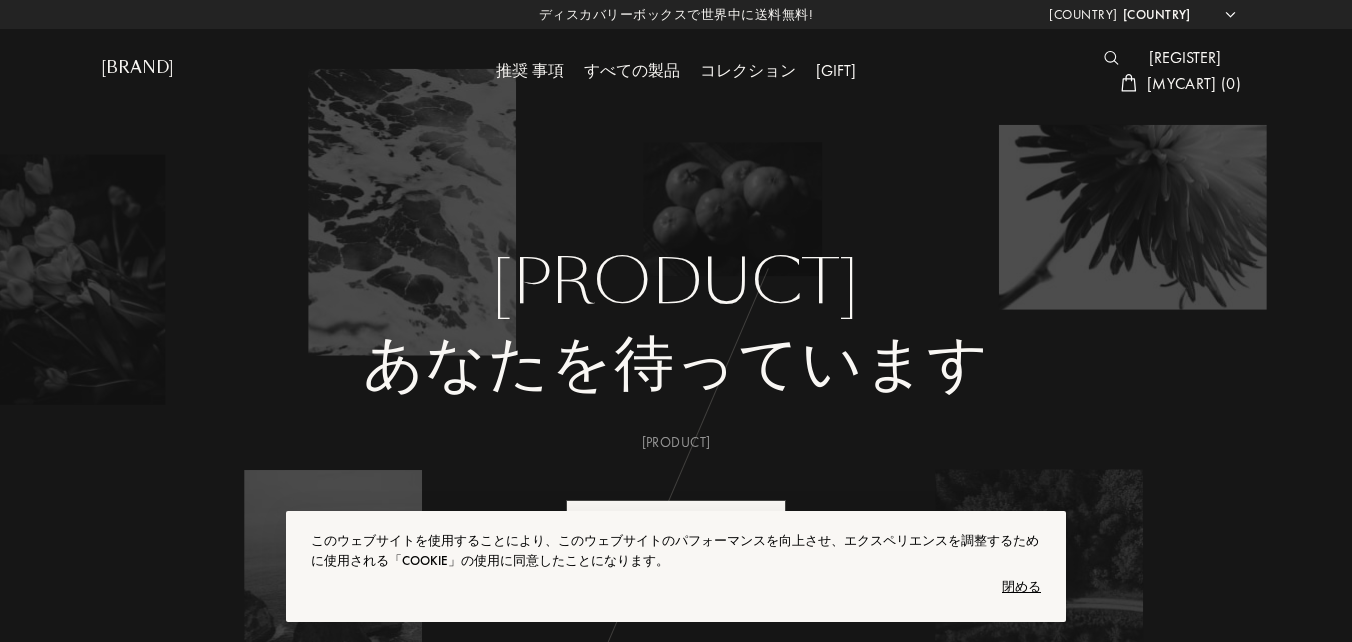 click on "閉める" at bounding box center [676, 587] 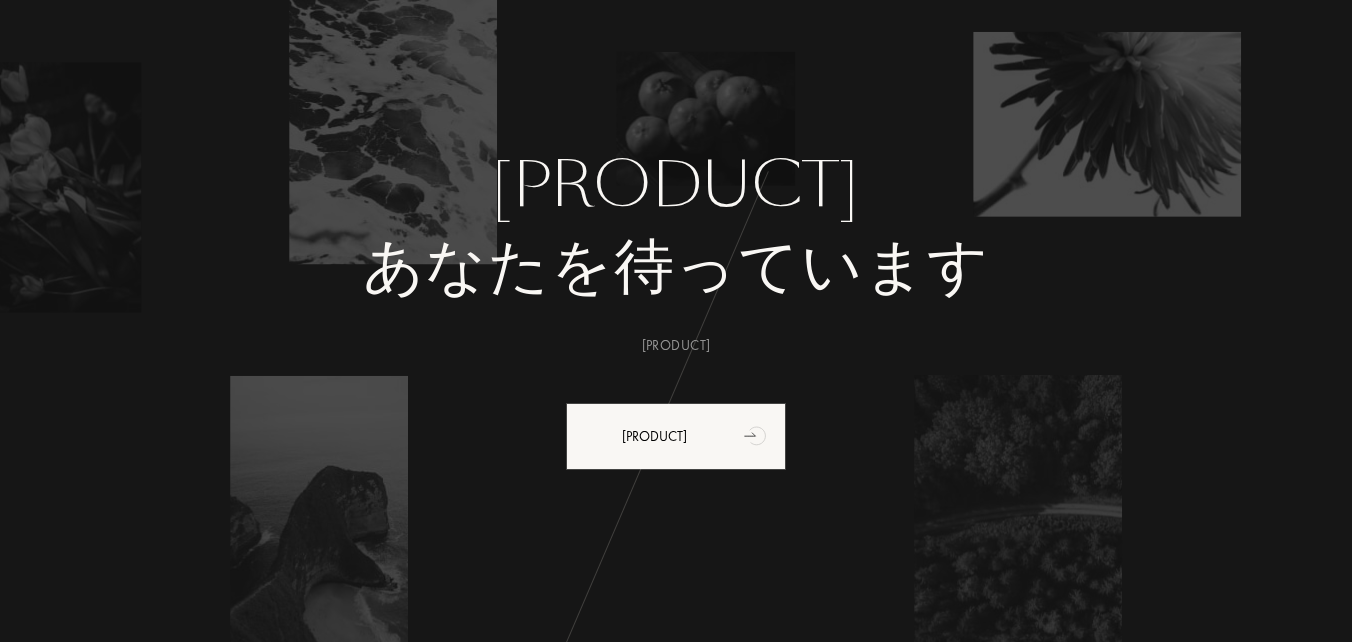 scroll, scrollTop: 96, scrollLeft: 0, axis: vertical 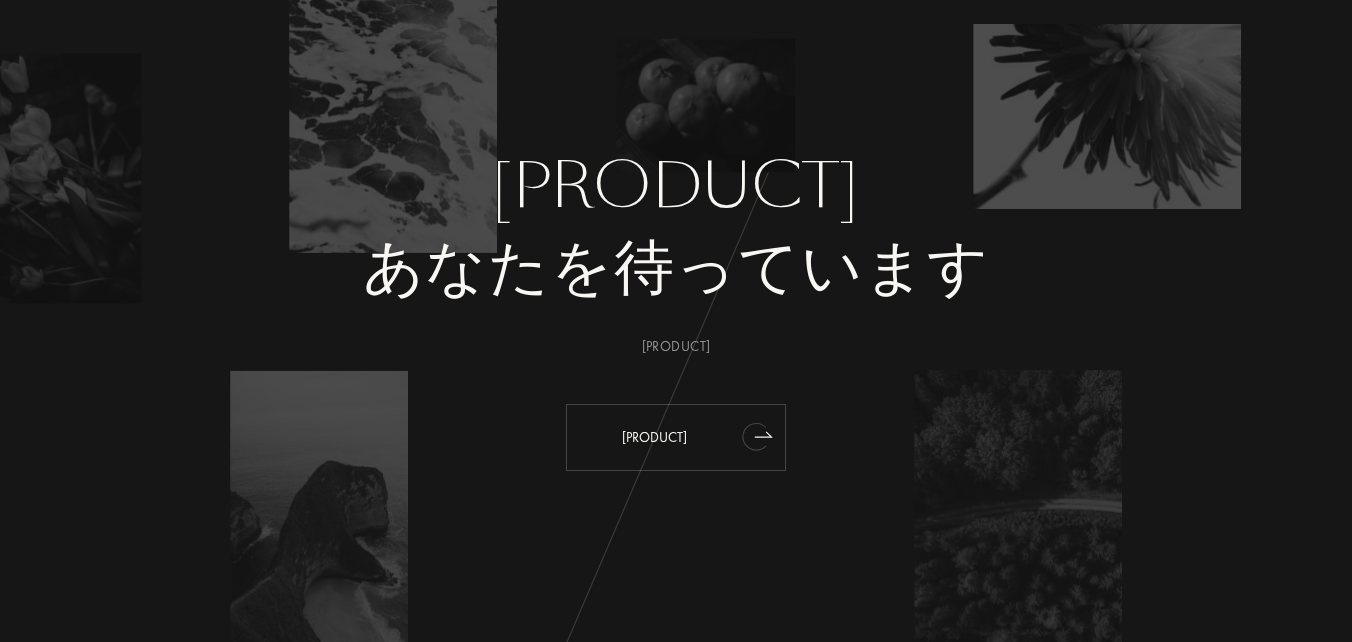 click on "[PRODUCT]" at bounding box center [654, 437] 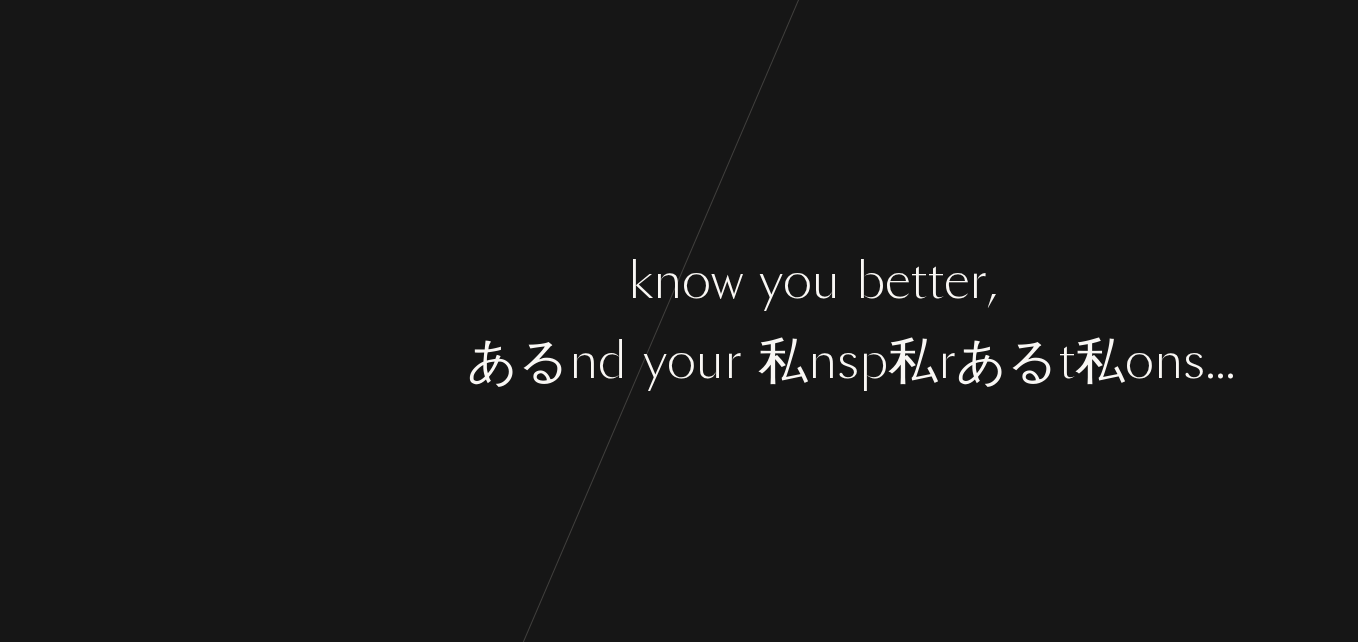scroll, scrollTop: 0, scrollLeft: 0, axis: both 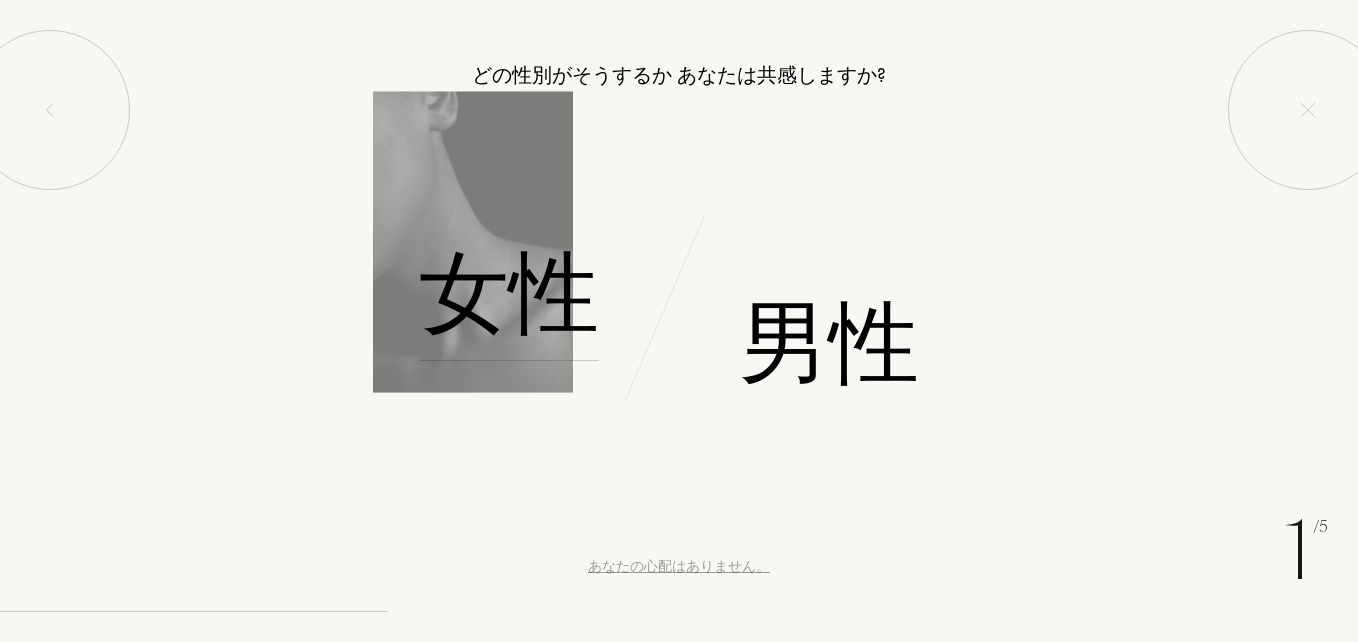 click on "女性" at bounding box center [509, 293] 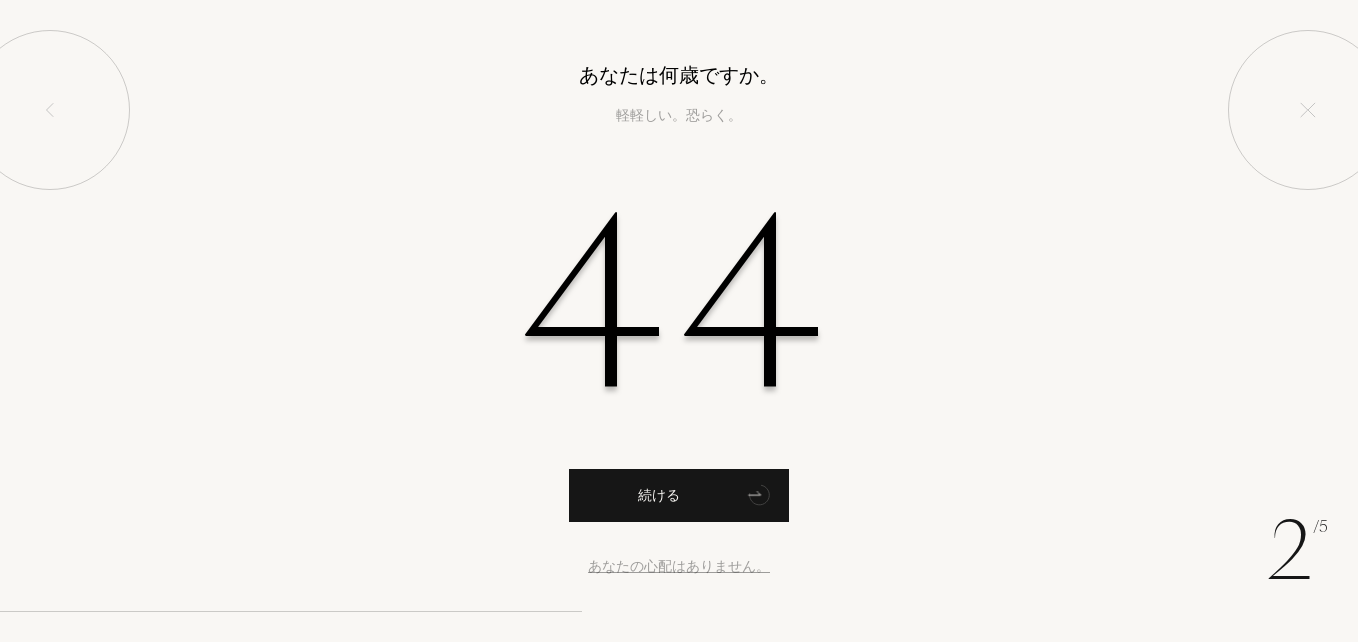 type on "44" 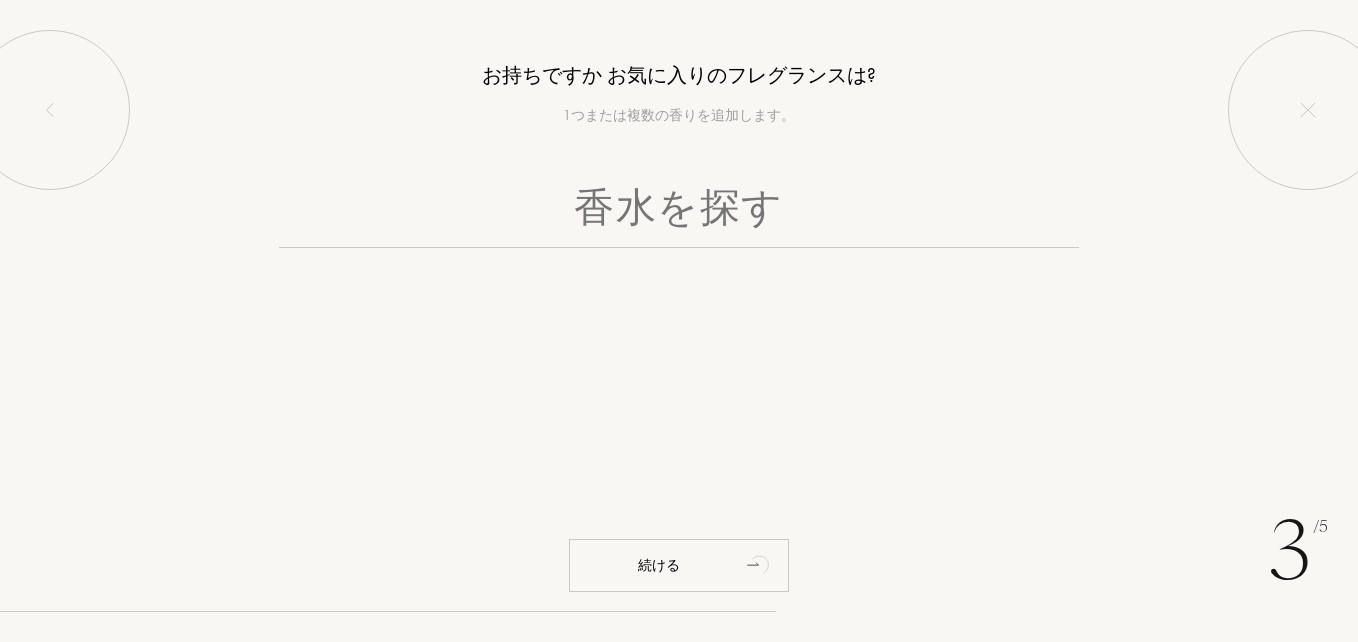 click at bounding box center [679, 212] 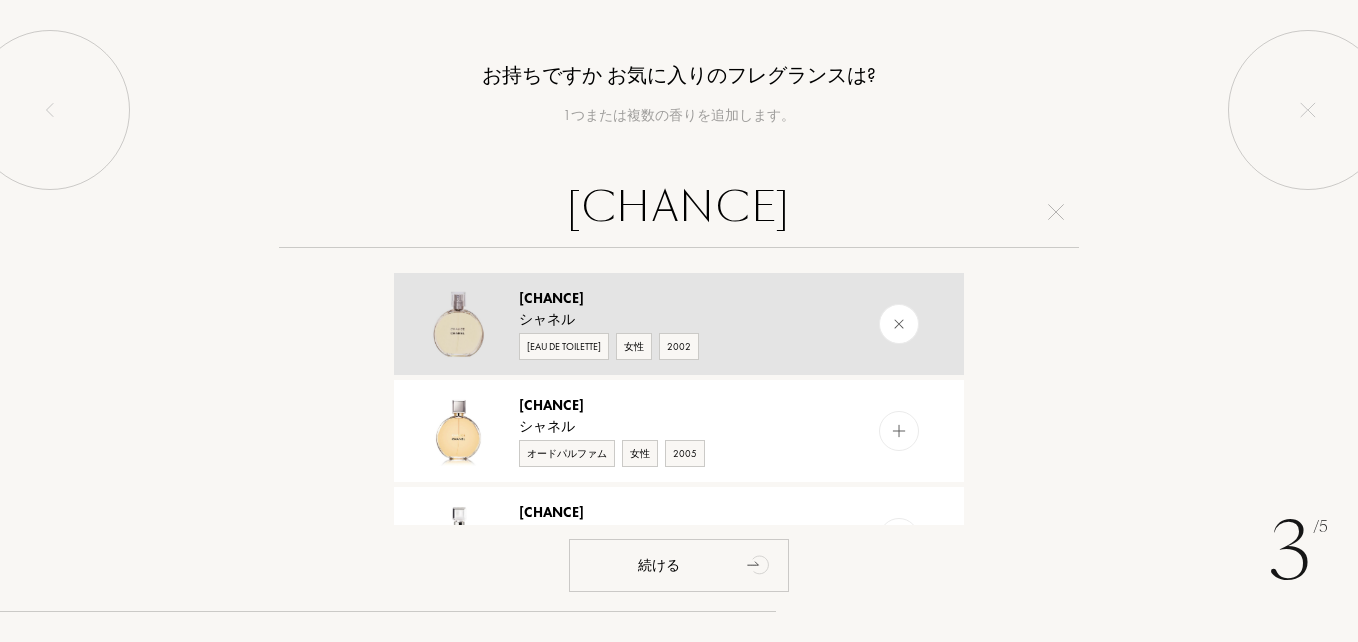 click at bounding box center [459, 324] 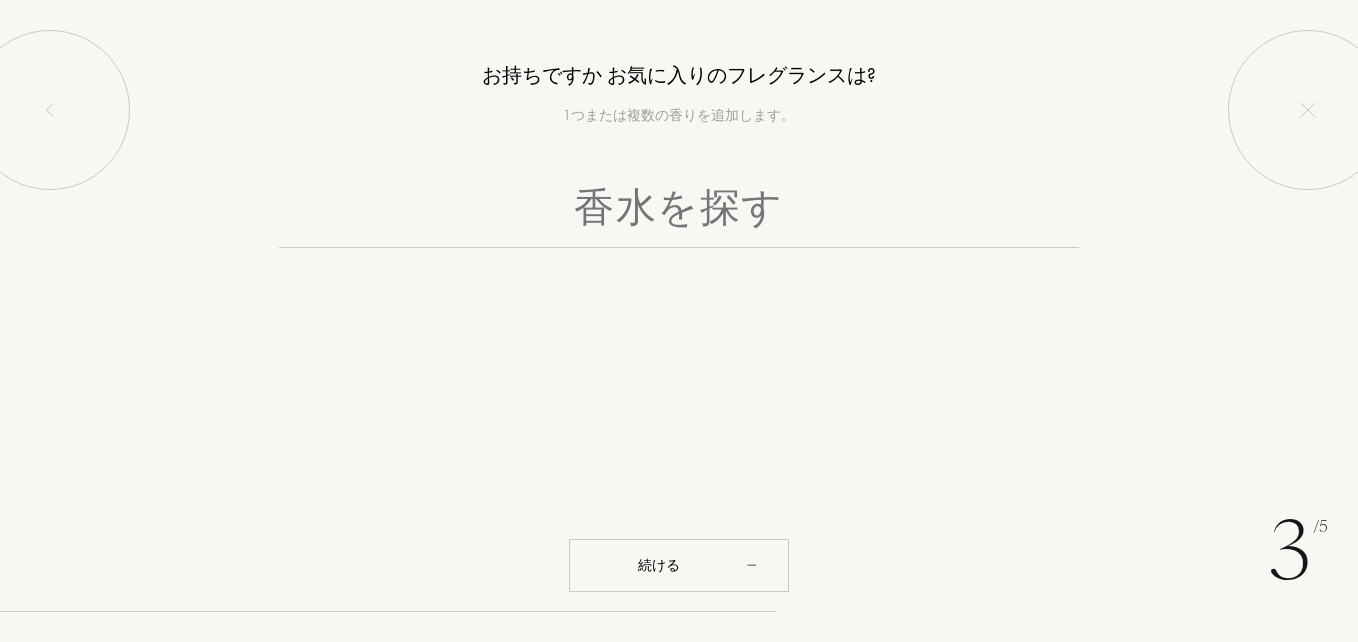 click at bounding box center [679, 212] 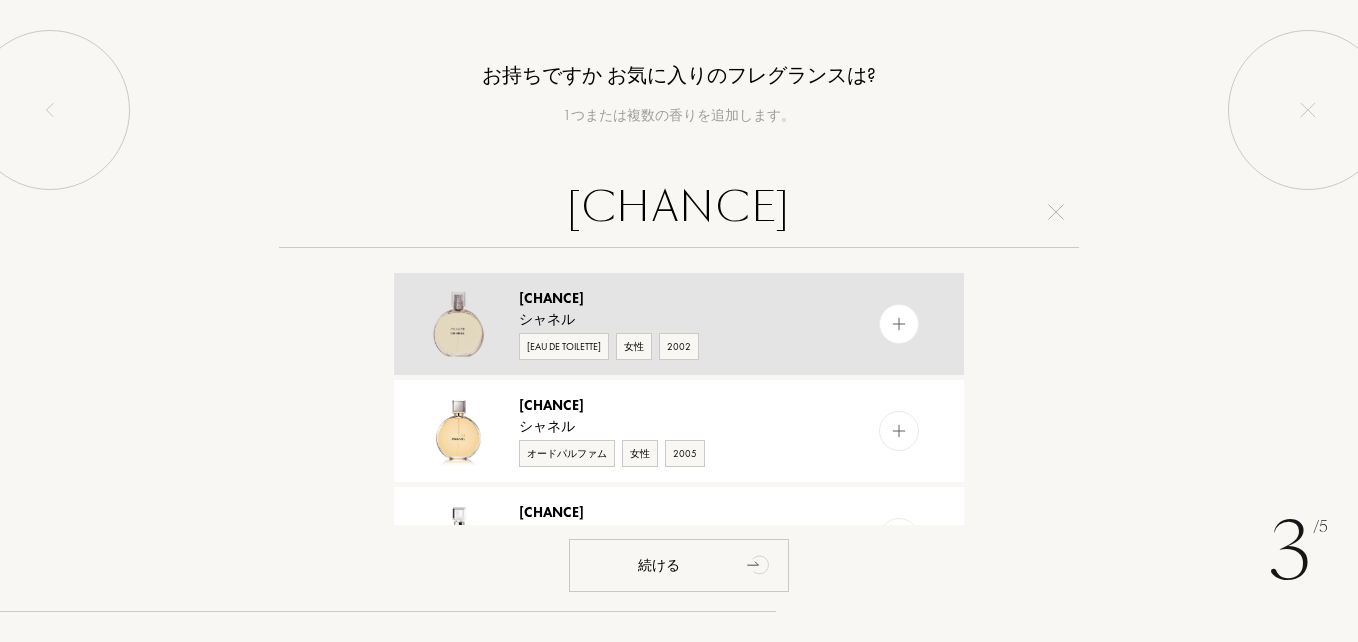 click at bounding box center (899, 324) 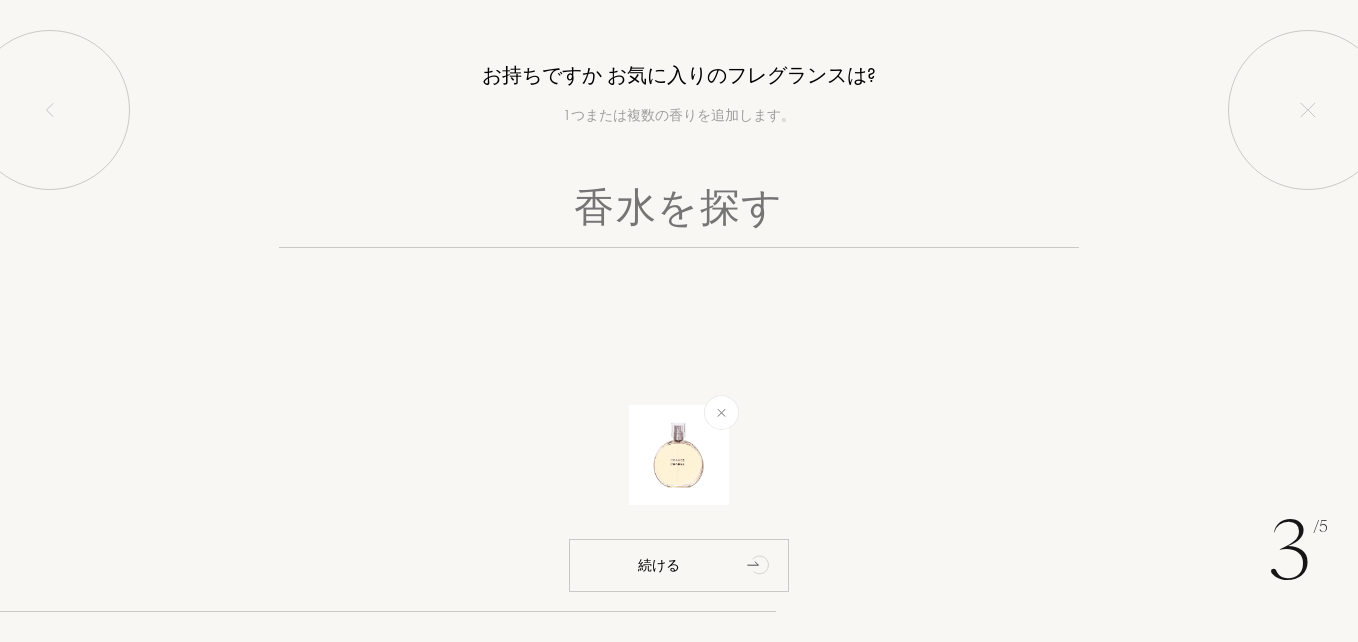 click at bounding box center (679, 212) 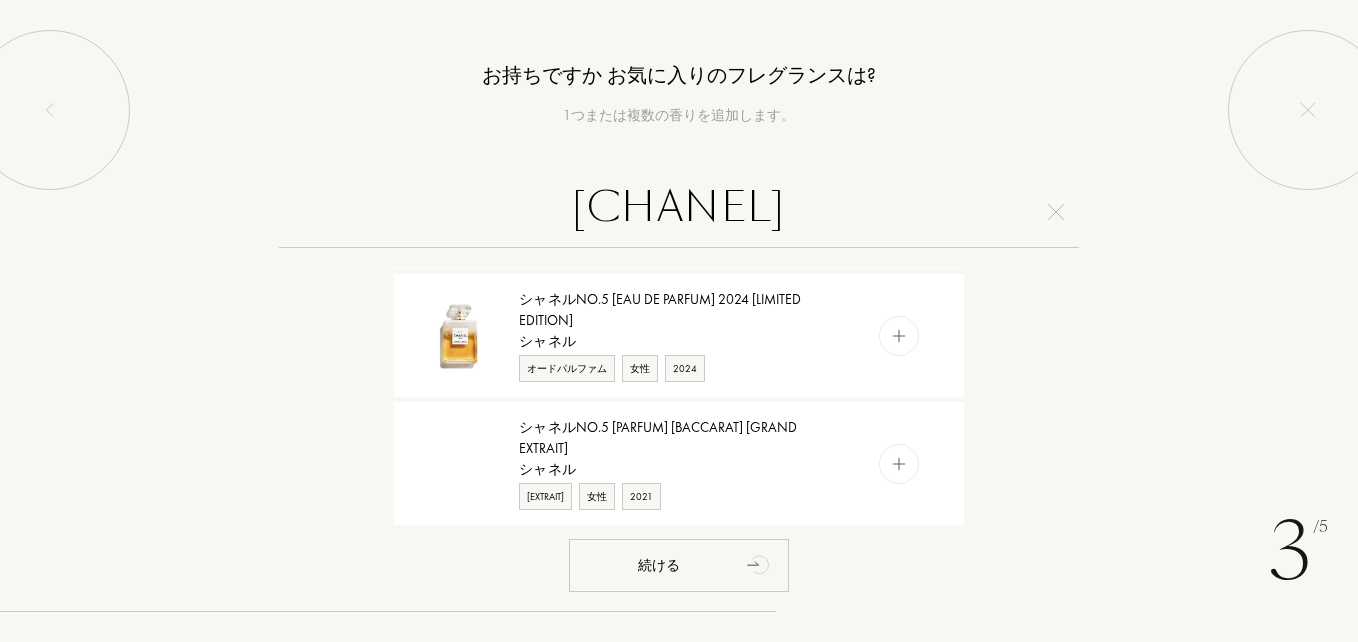scroll, scrollTop: 2030, scrollLeft: 0, axis: vertical 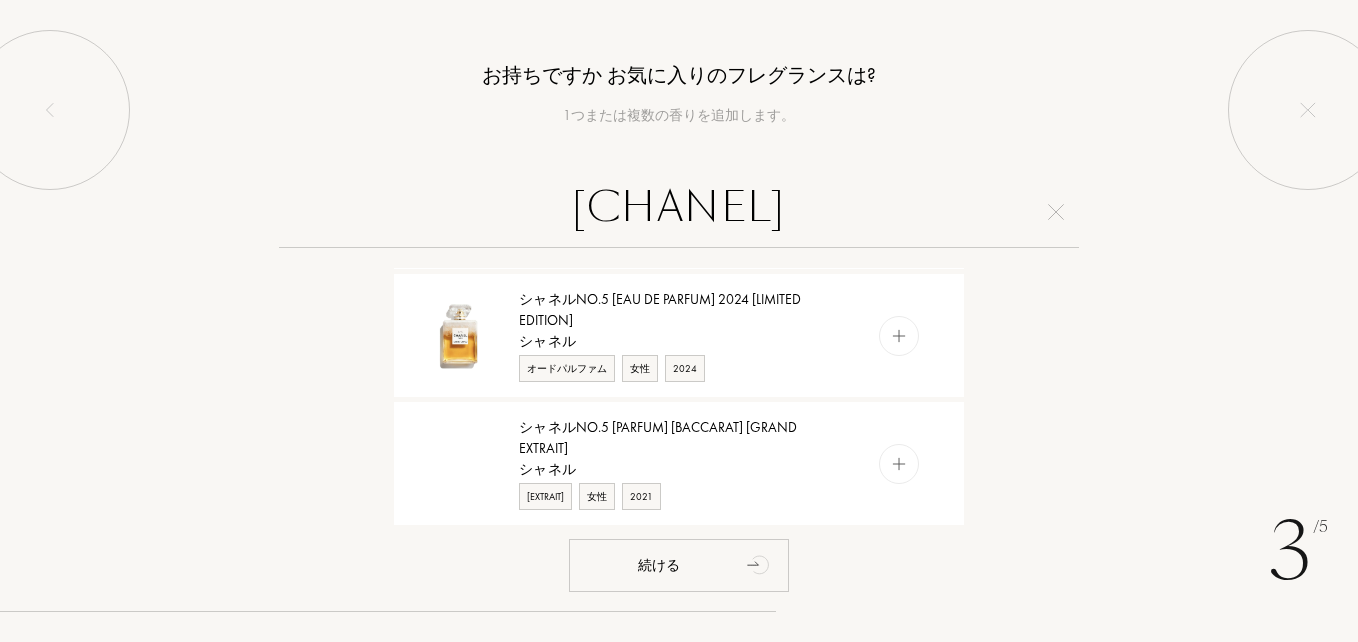 drag, startPoint x: 830, startPoint y: 229, endPoint x: 581, endPoint y: 233, distance: 249.03212 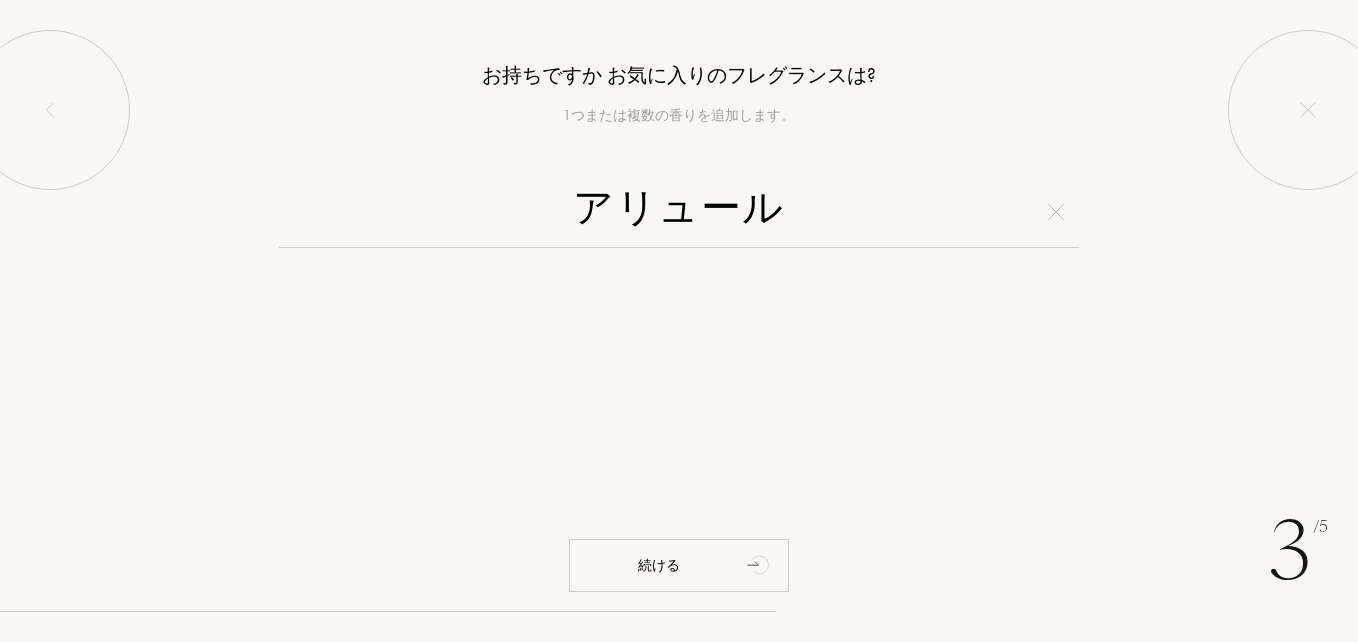 scroll, scrollTop: 0, scrollLeft: 0, axis: both 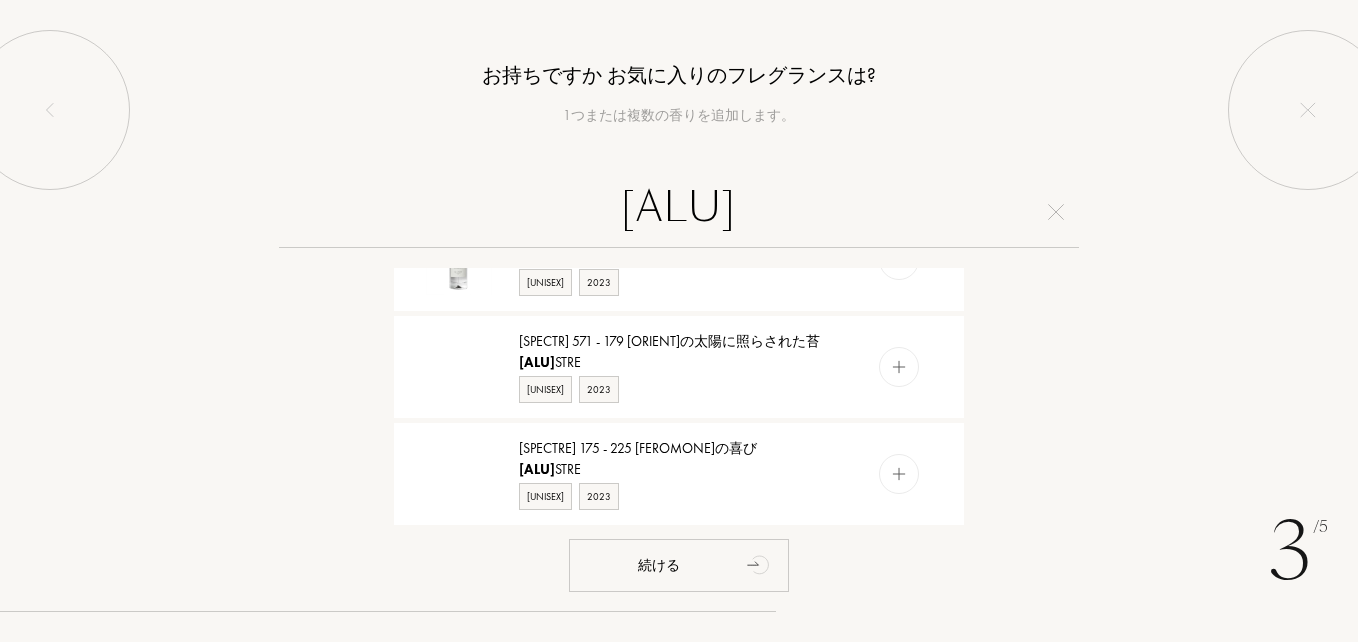 click on "[ALU]" at bounding box center (679, 212) 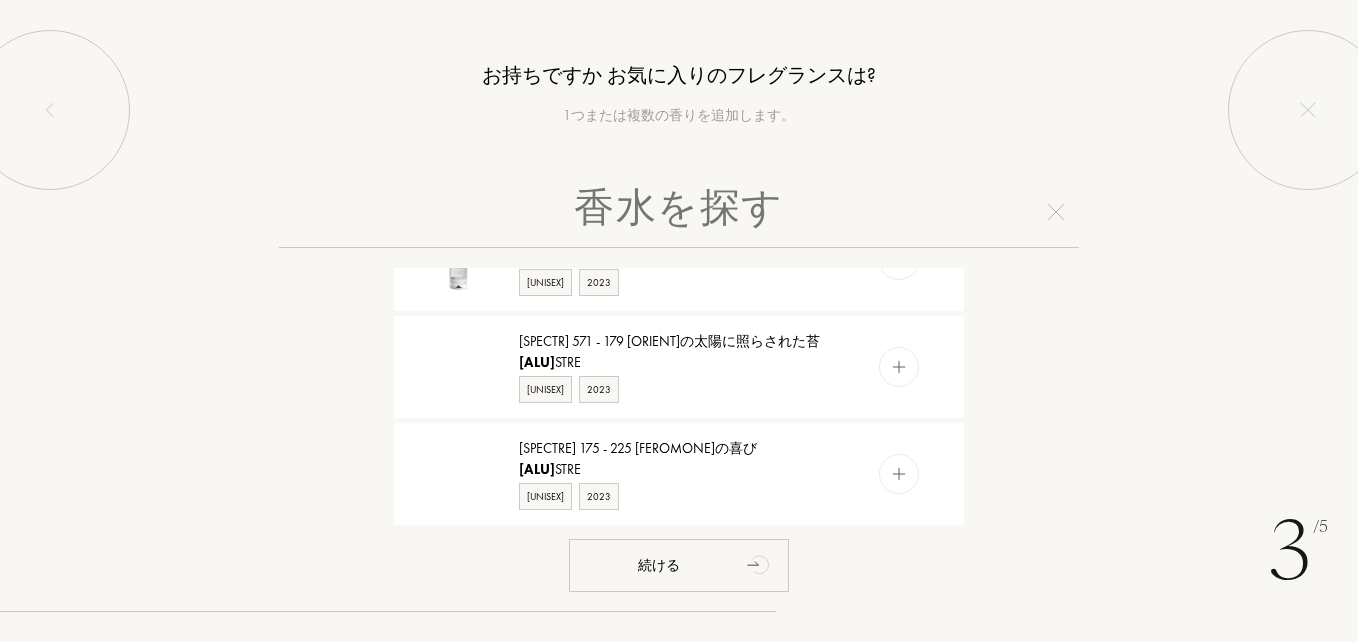 scroll, scrollTop: 0, scrollLeft: 0, axis: both 